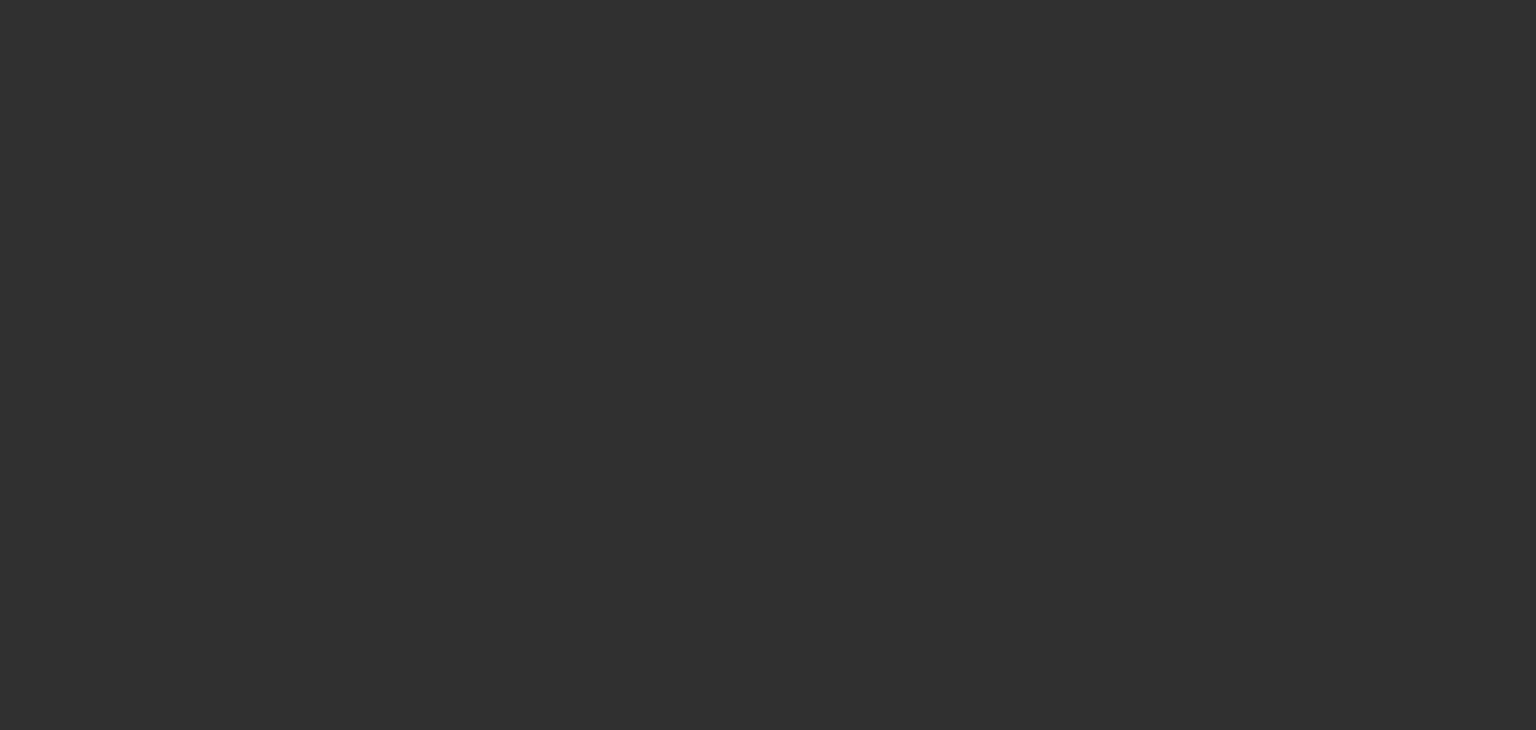 scroll, scrollTop: 0, scrollLeft: 0, axis: both 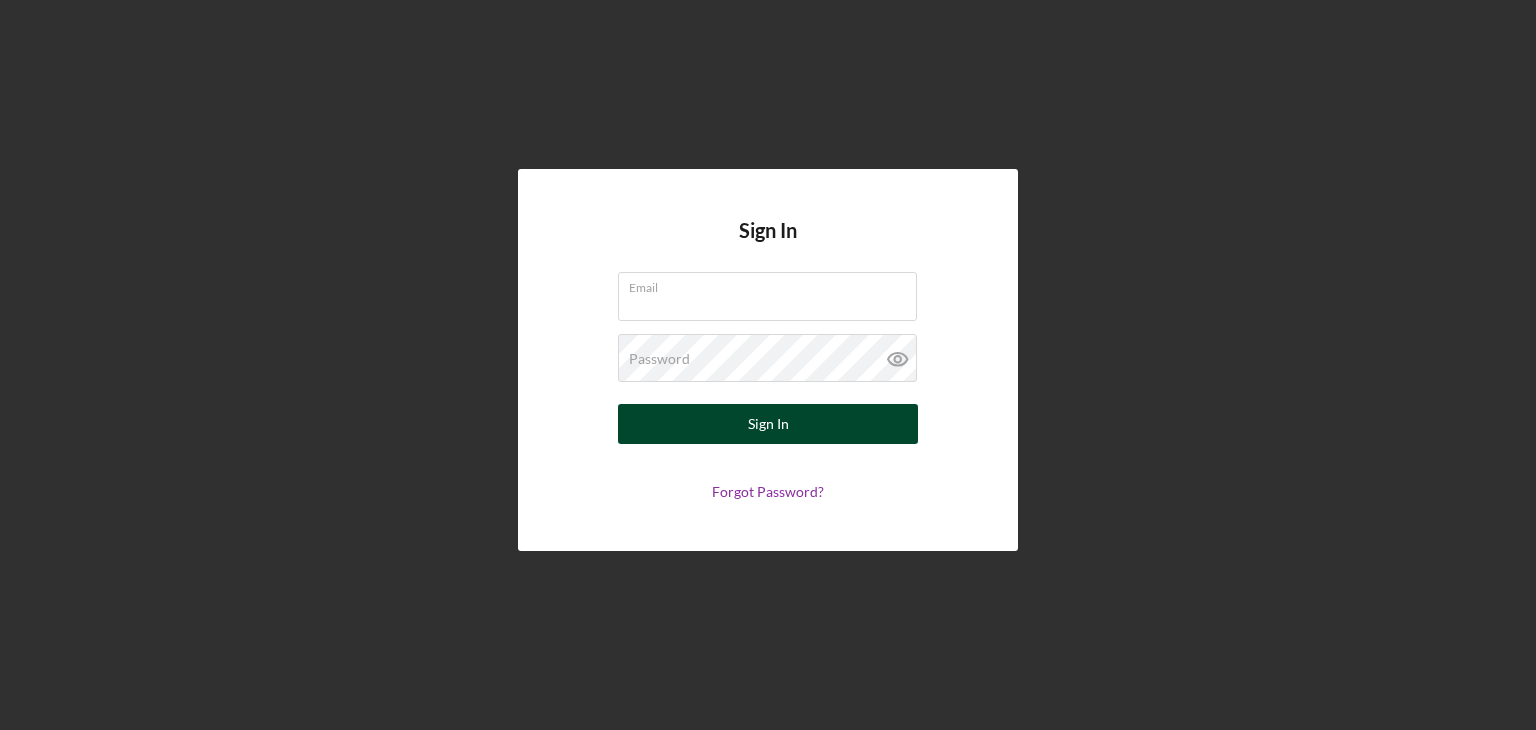 type on "[EMAIL]" 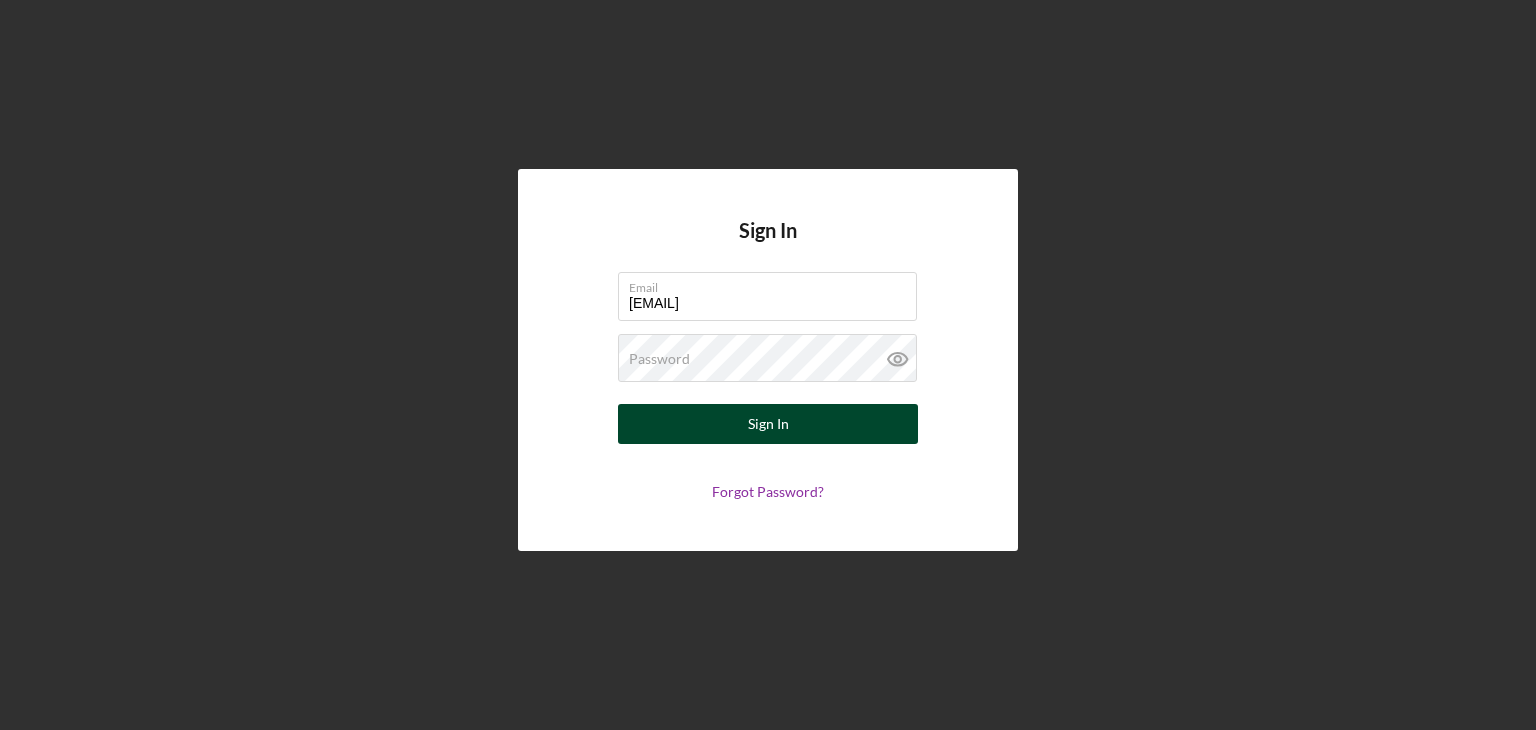 click on "Sign In" at bounding box center [768, 424] 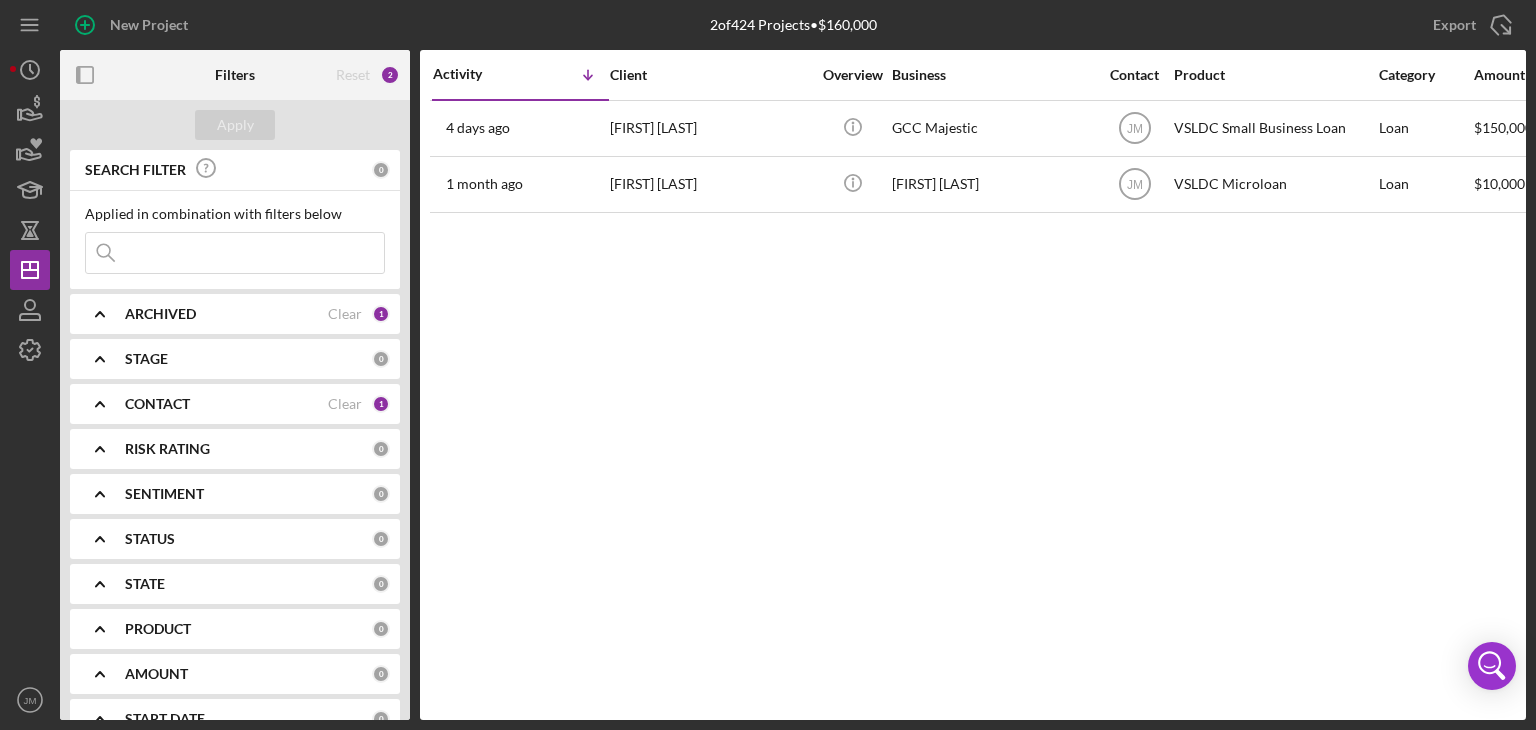 click on "ARCHIVED" at bounding box center [160, 314] 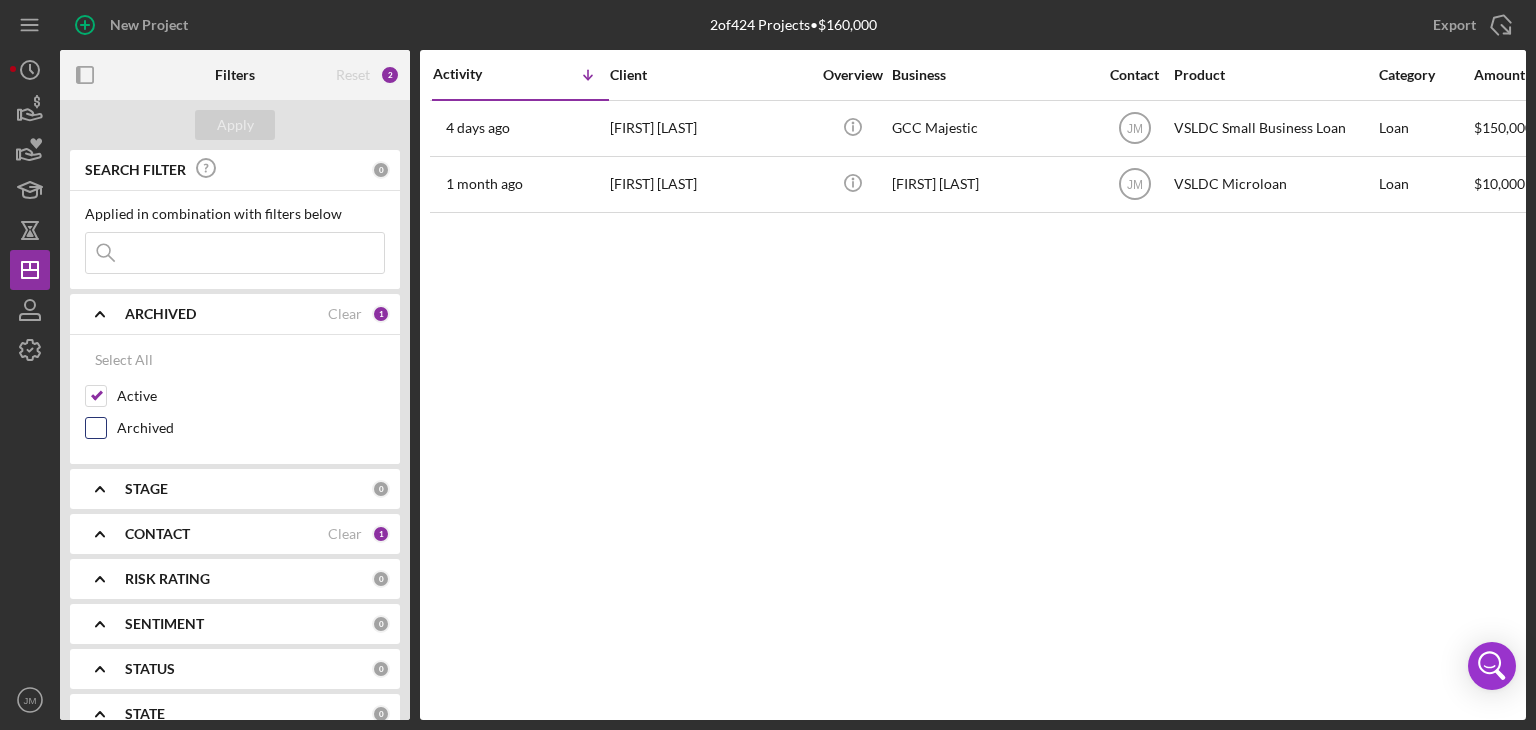 click on "Archived" at bounding box center [96, 428] 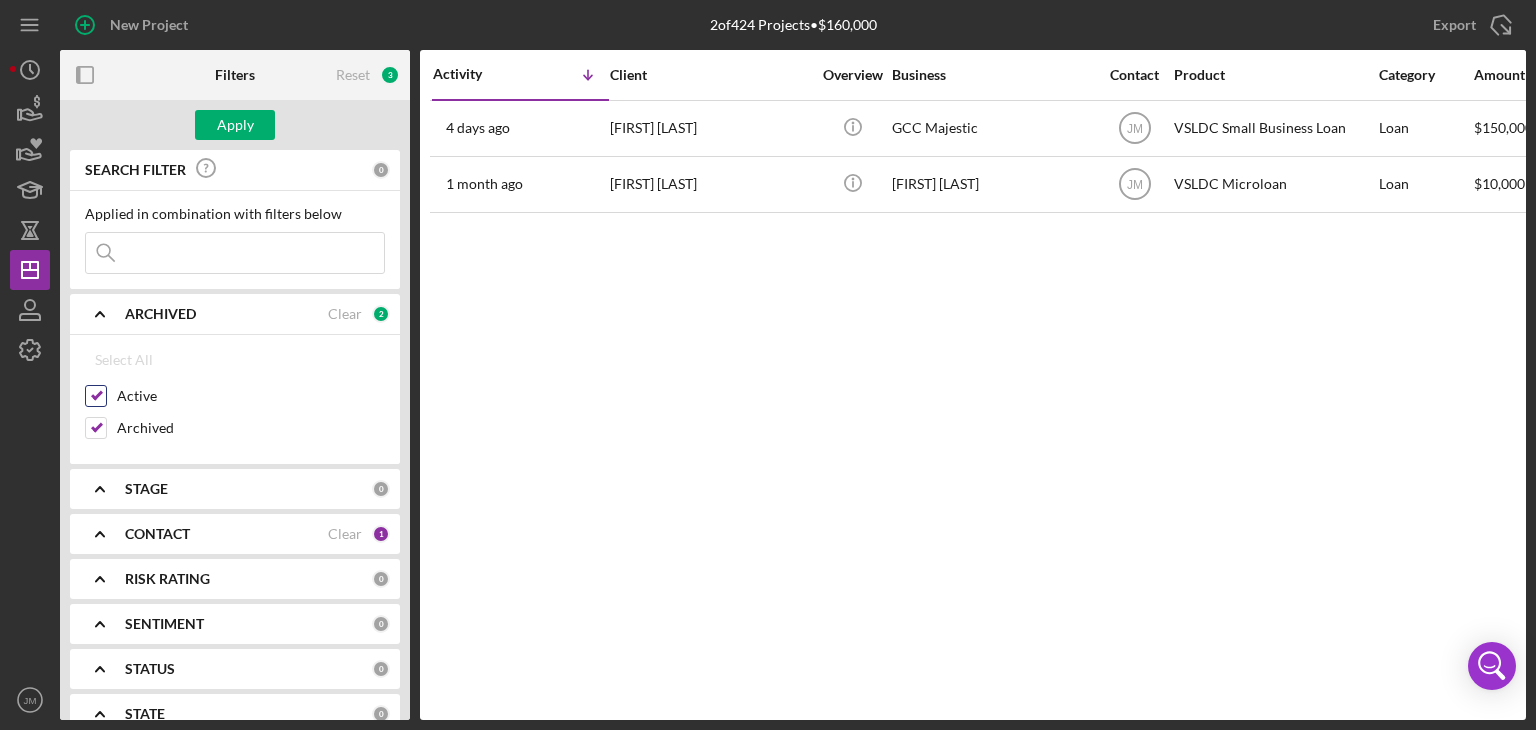 click on "Active" at bounding box center [96, 396] 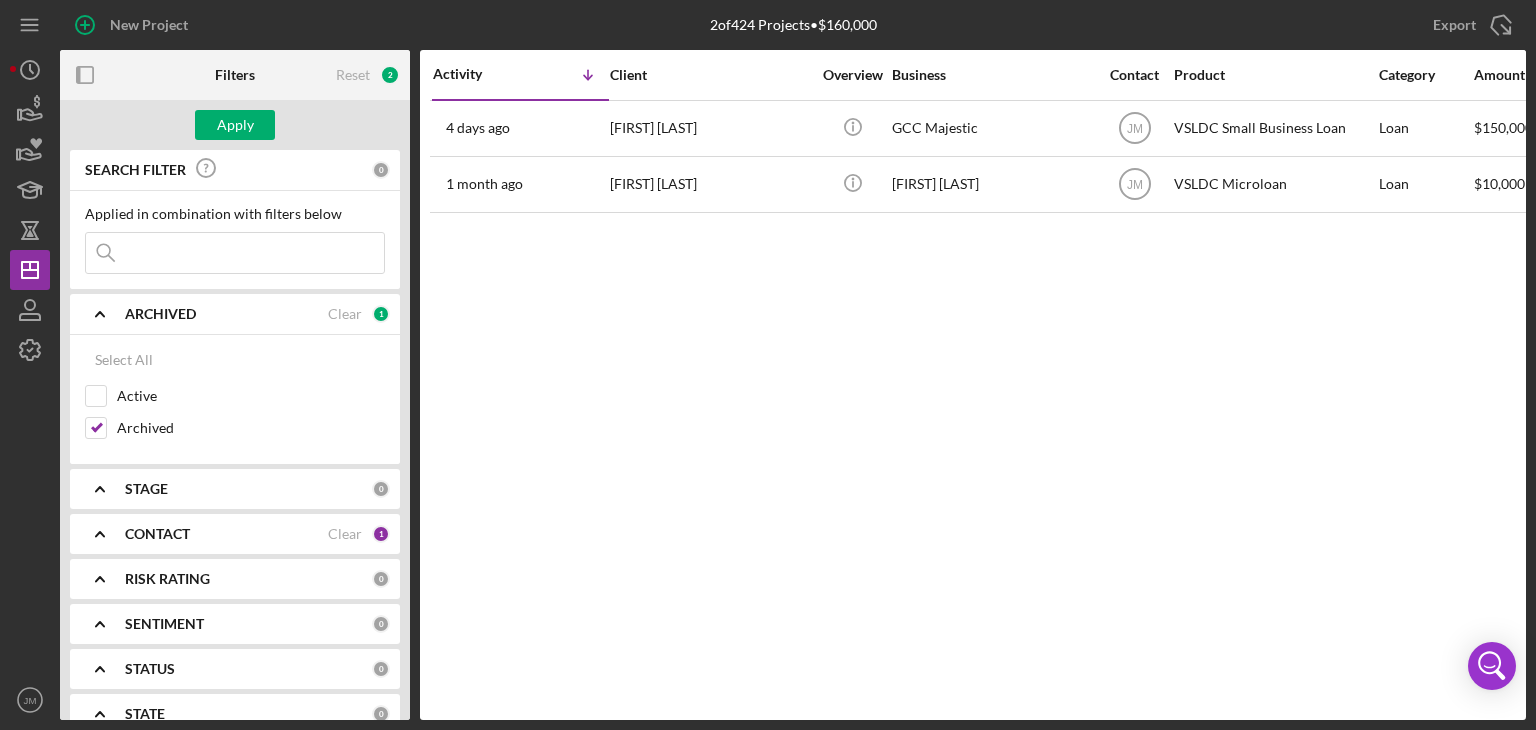 click on "Apply" at bounding box center (235, 125) 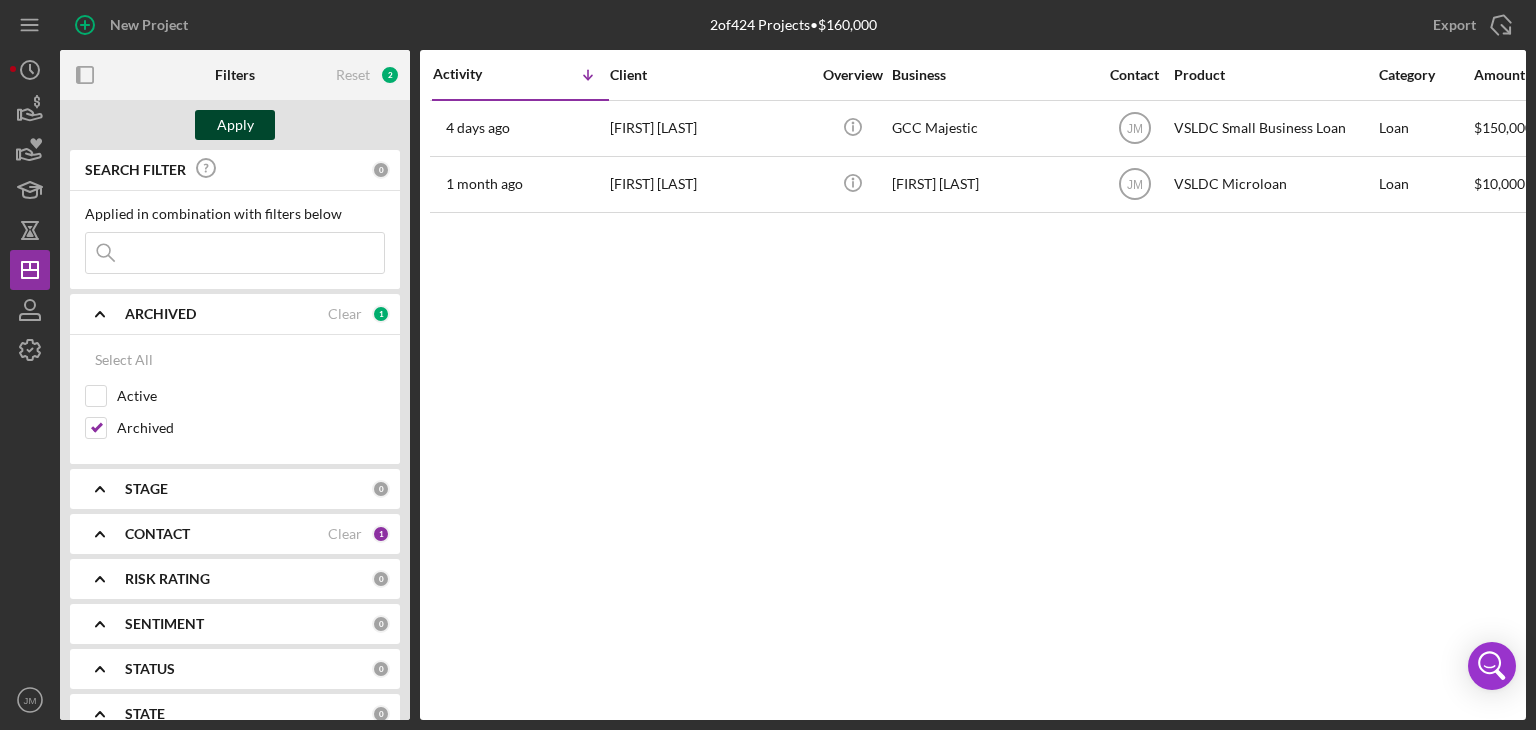 click on "Apply" at bounding box center [235, 125] 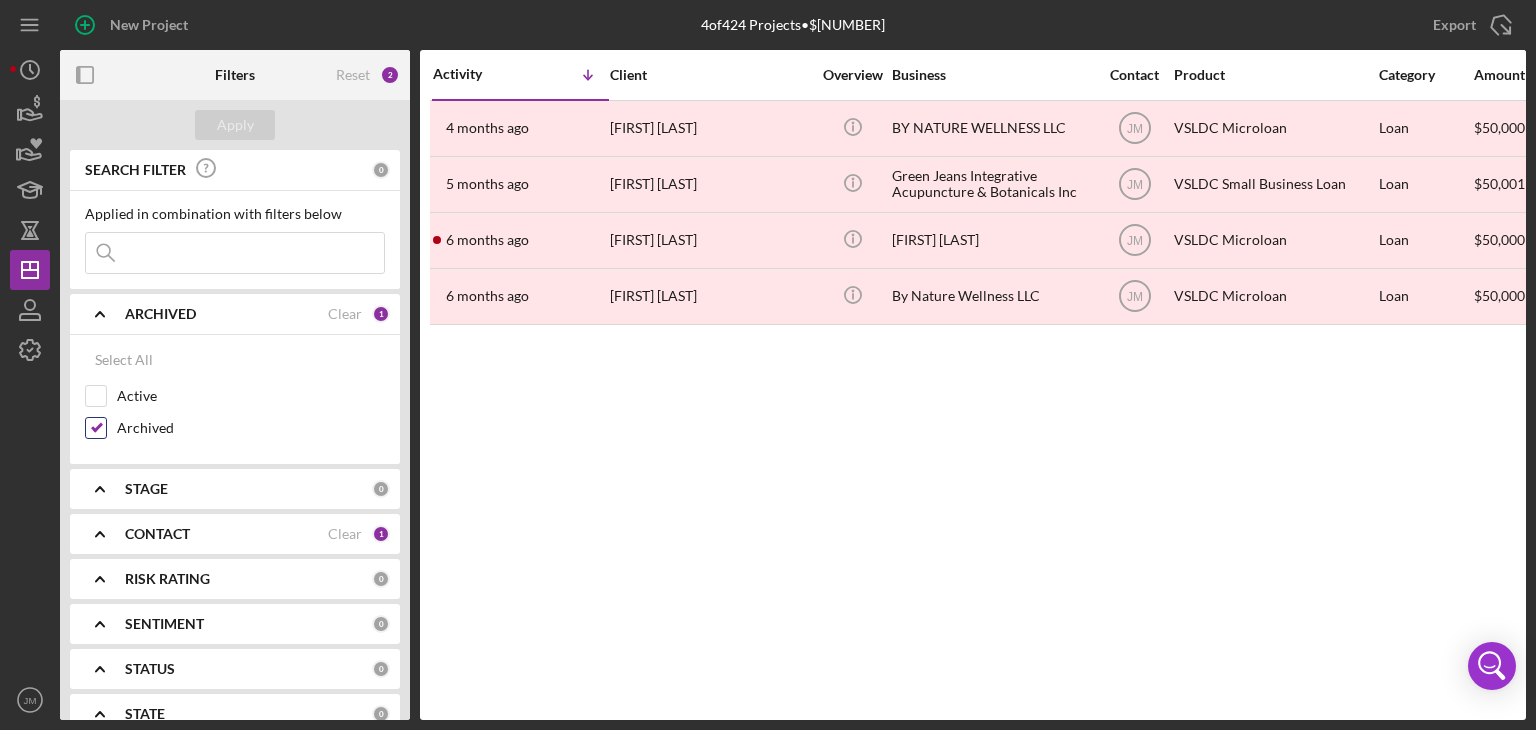 click on "Archived" at bounding box center [96, 428] 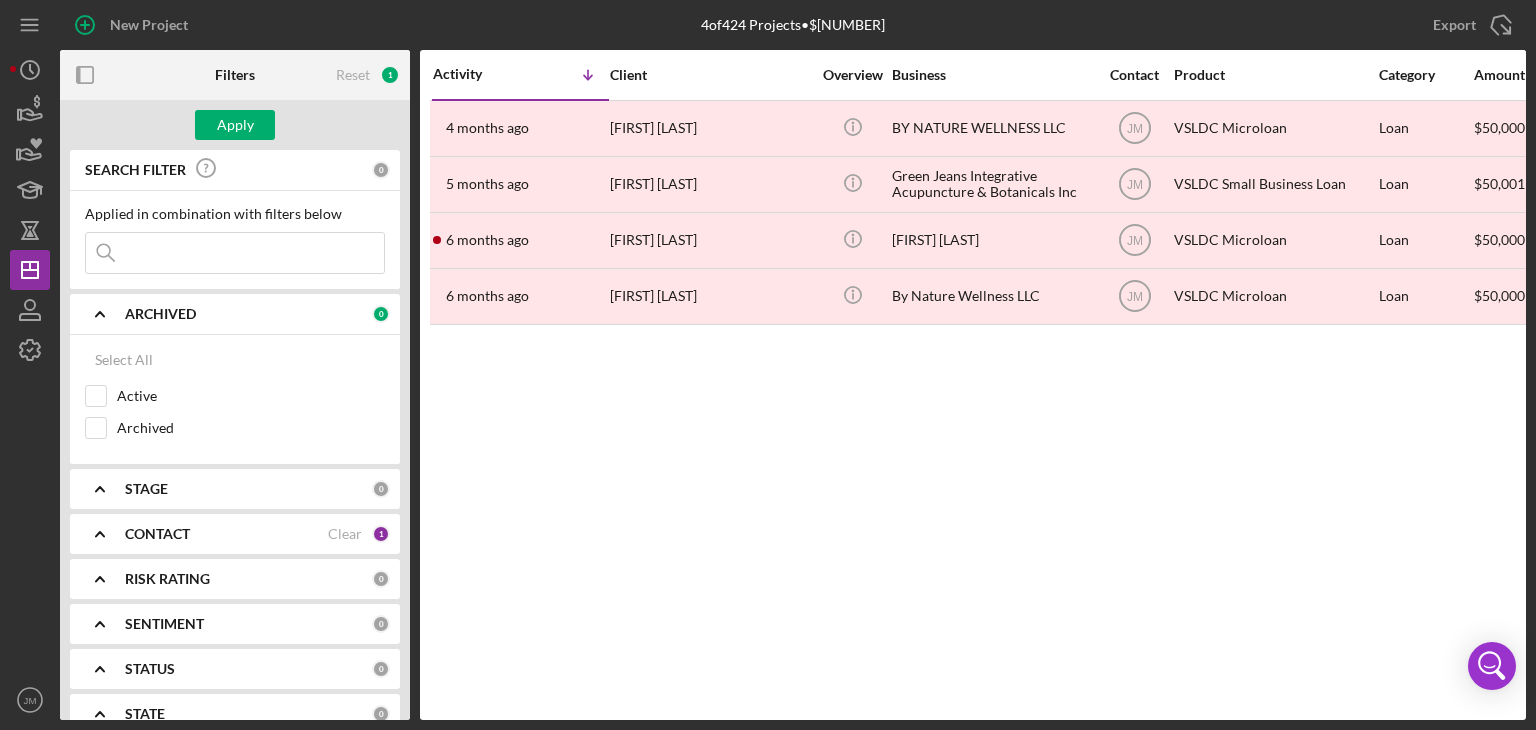click on "Icon/Expander" 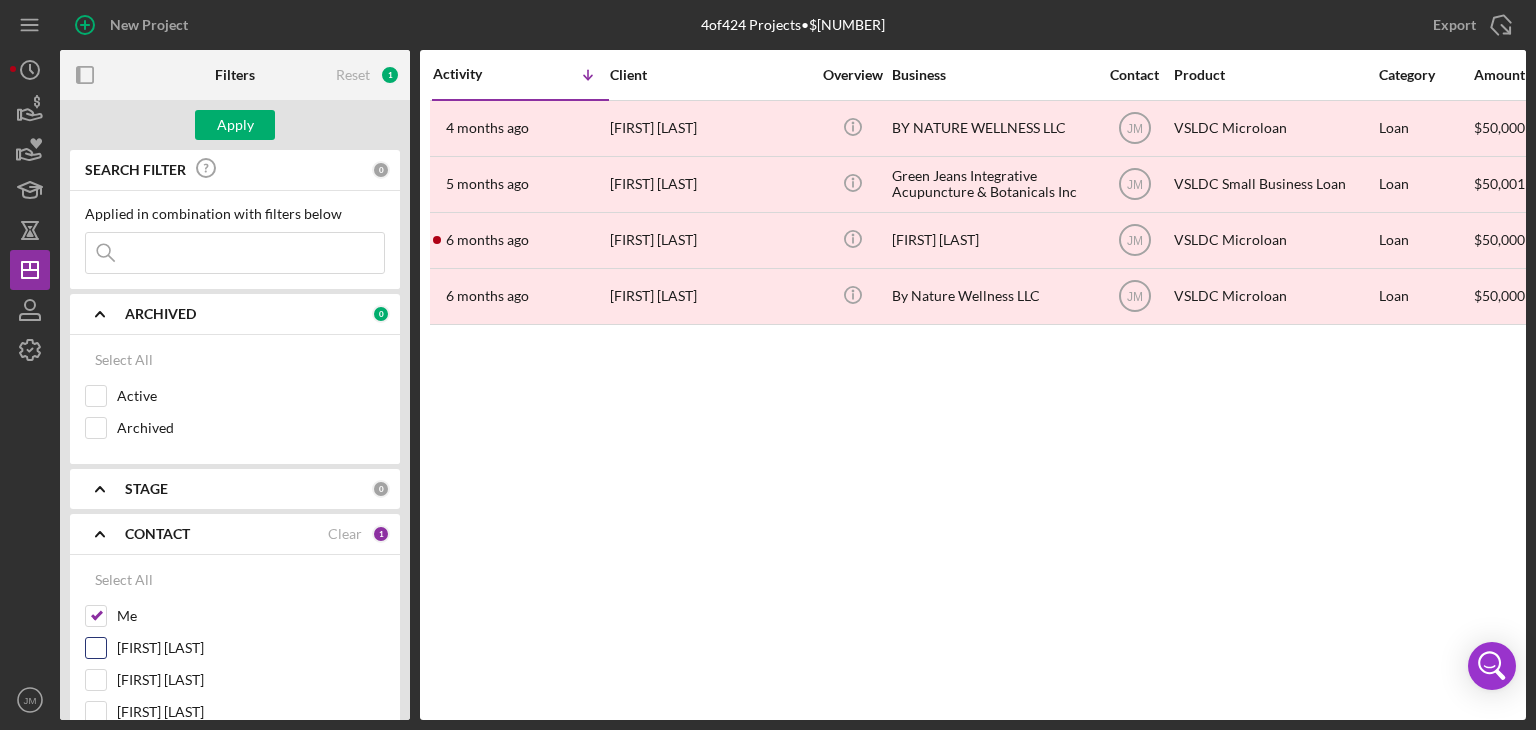 click on "[FIRST] [LAST]" at bounding box center [96, 648] 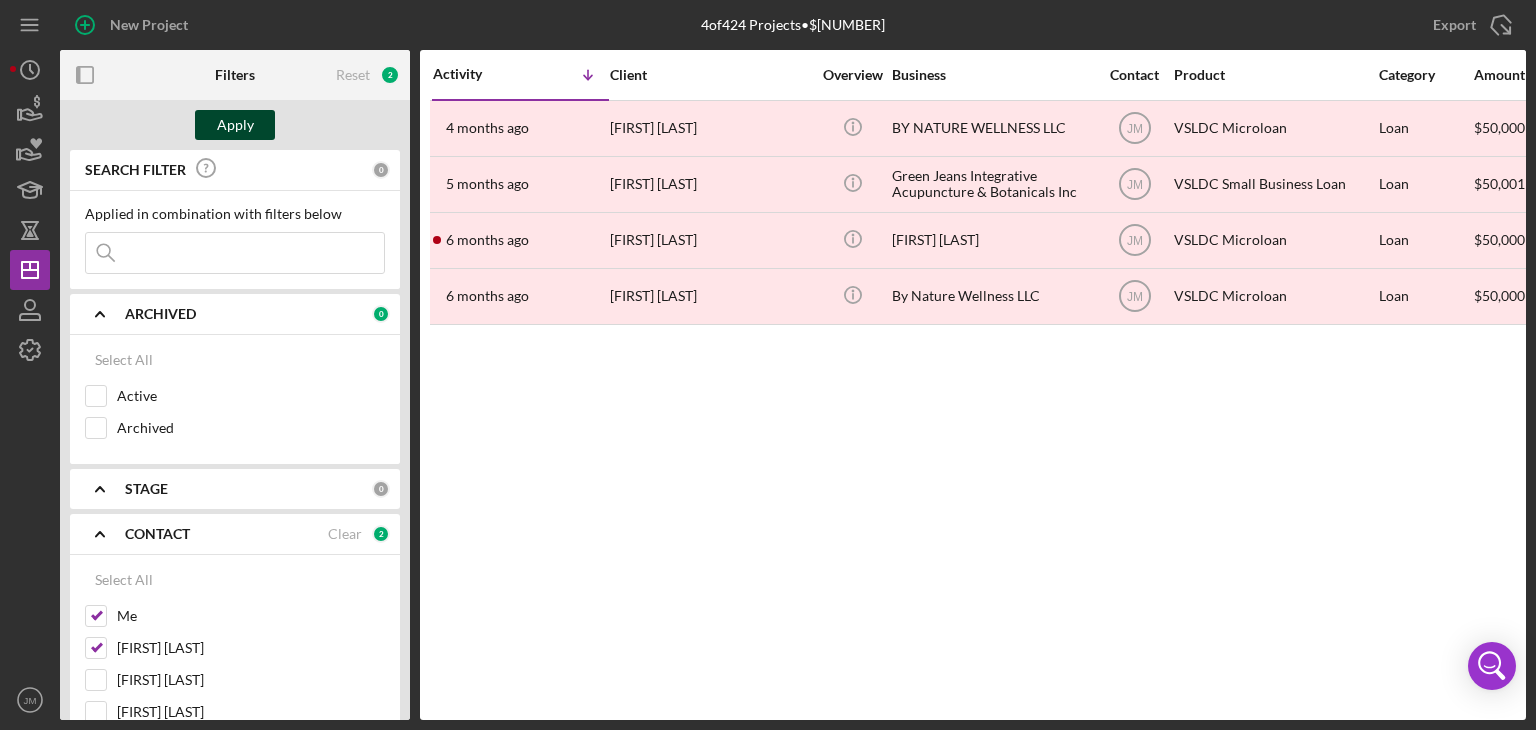 click on "Apply" at bounding box center [235, 125] 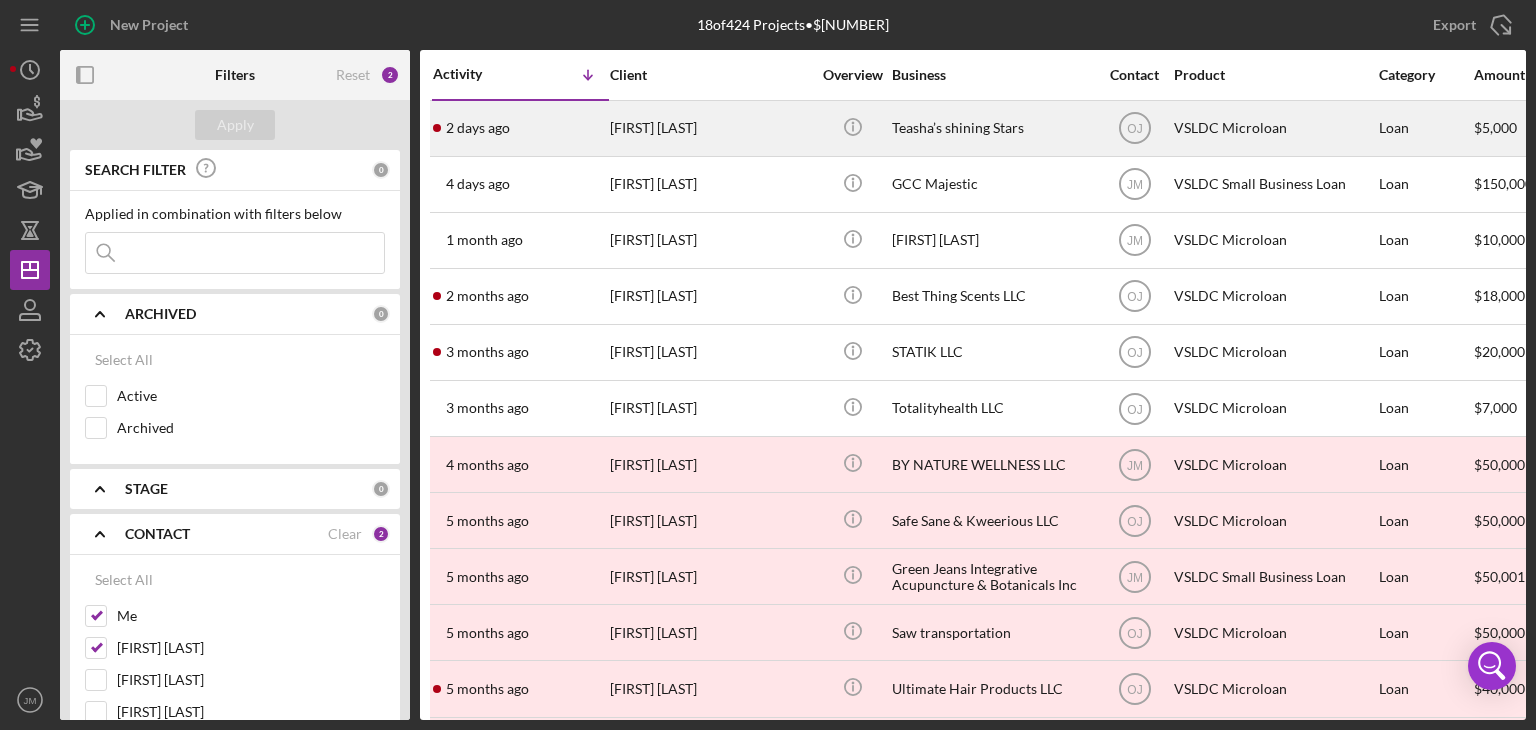 click on "2 days ago" at bounding box center (478, 128) 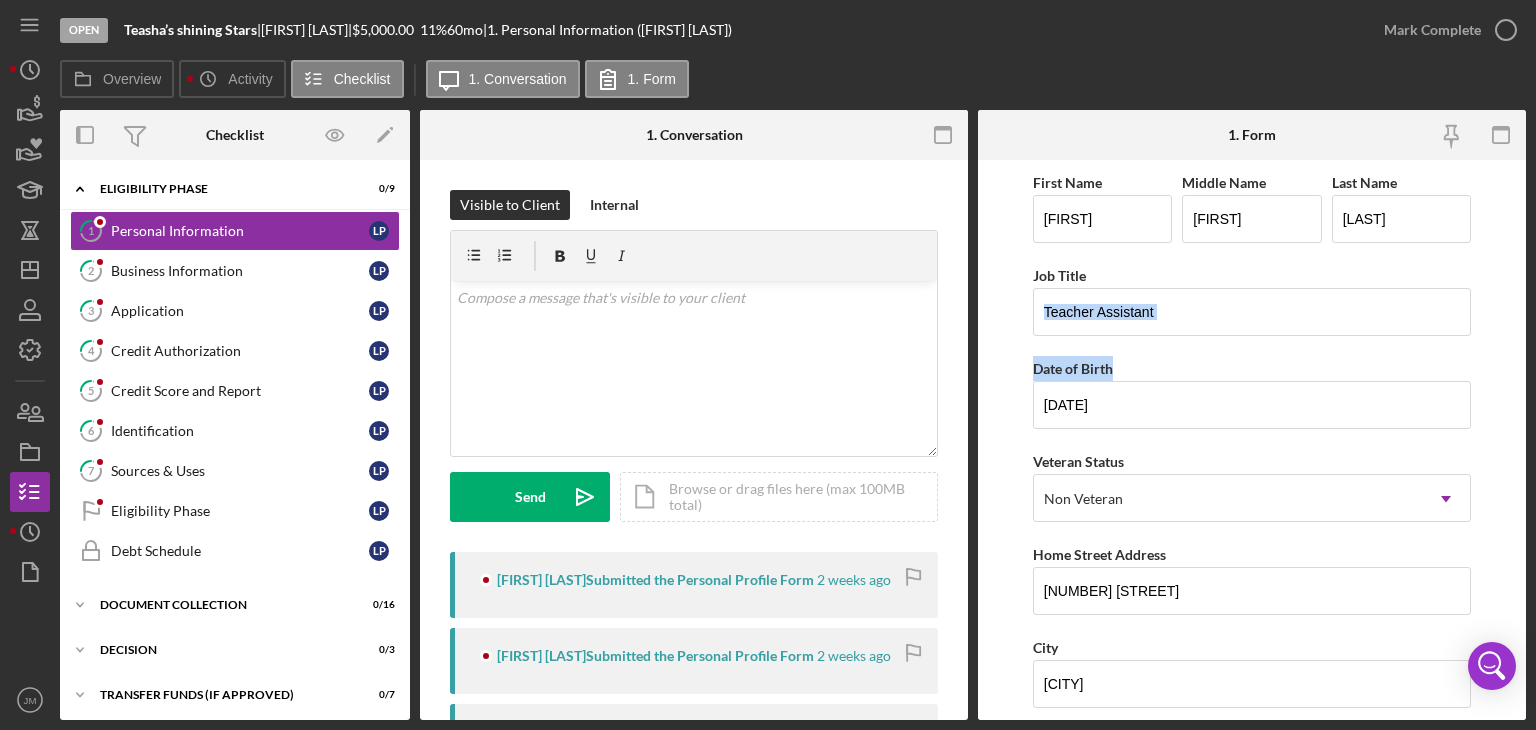 drag, startPoint x: 1527, startPoint y: 318, endPoint x: 1529, endPoint y: 406, distance: 88.02273 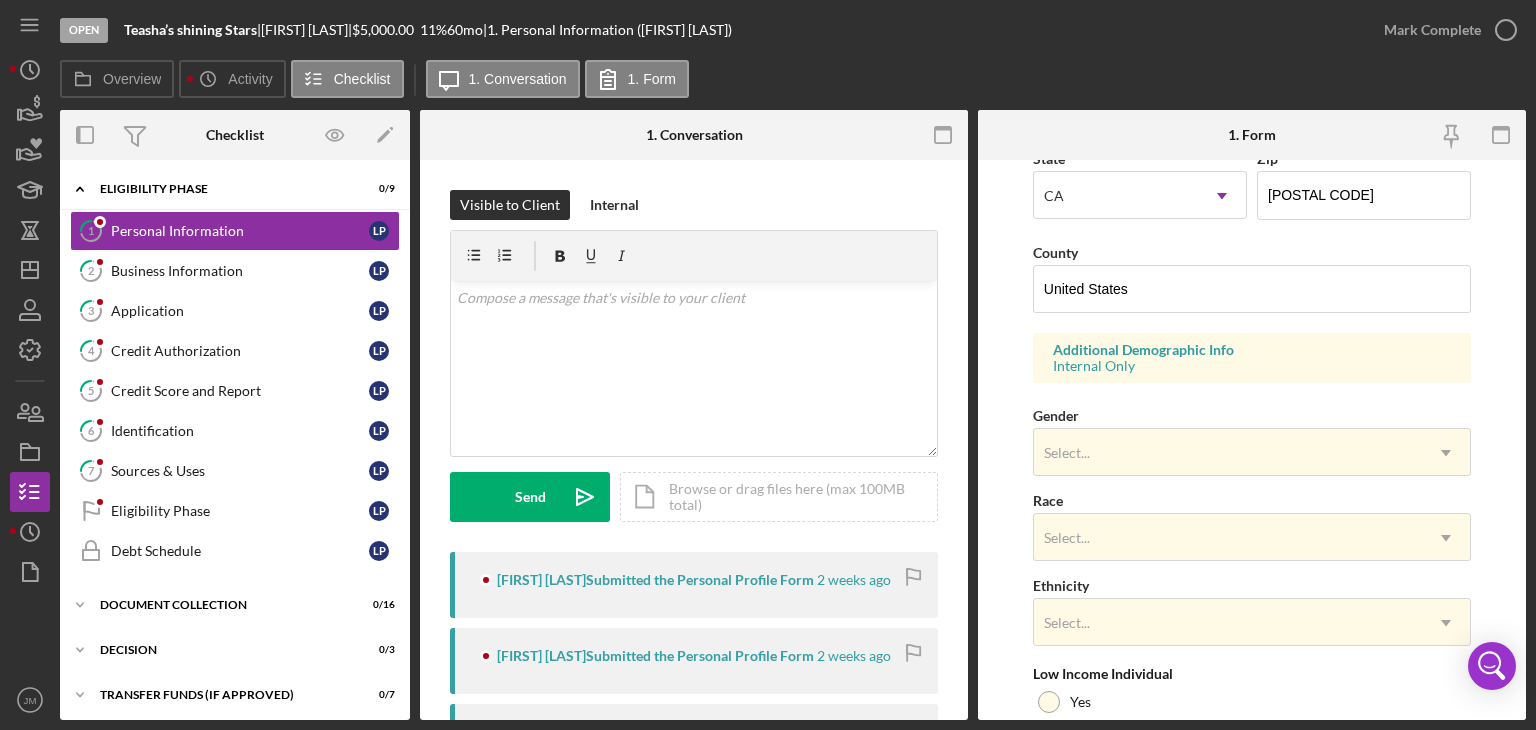 scroll, scrollTop: 631, scrollLeft: 0, axis: vertical 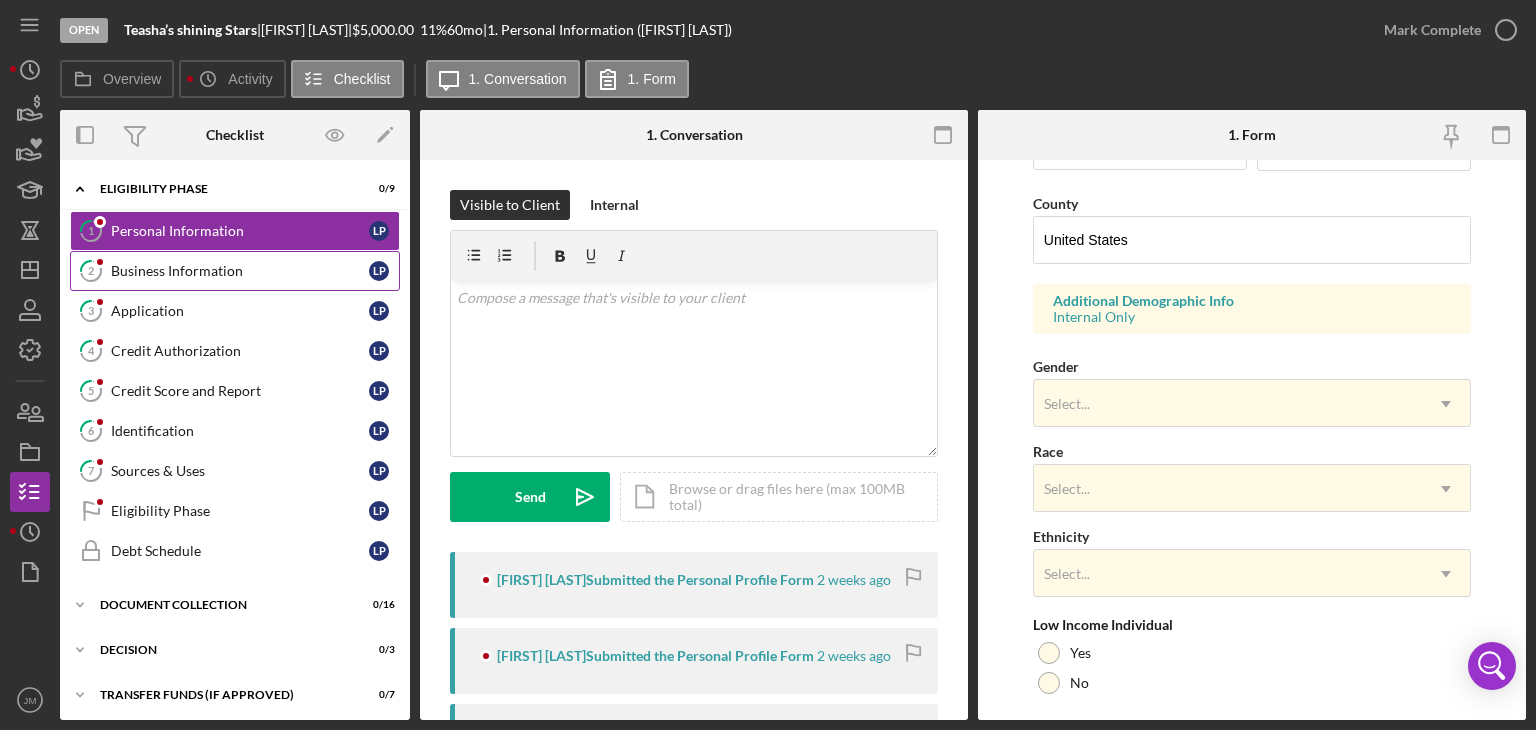 click on "Business Information" at bounding box center (240, 271) 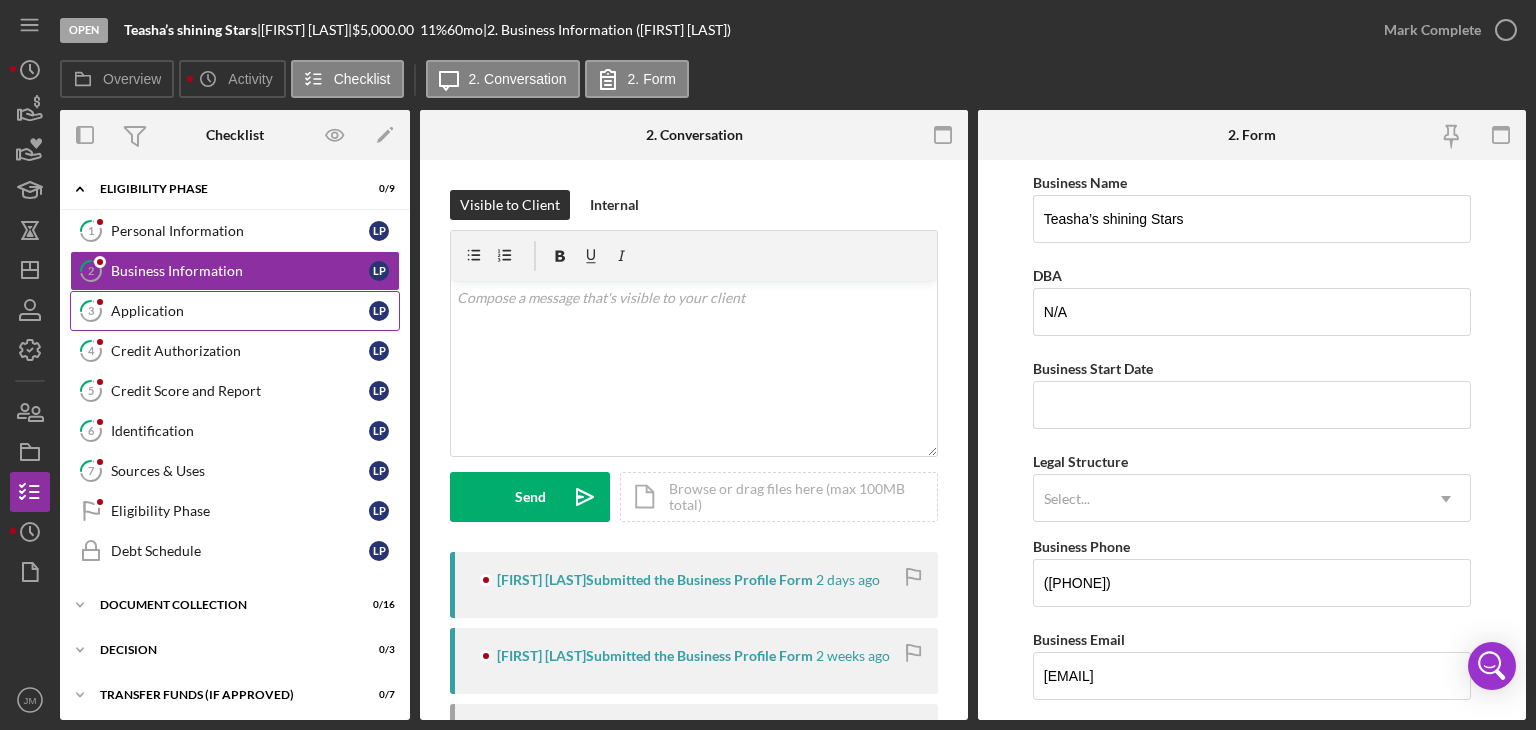 click on "Application" at bounding box center (240, 311) 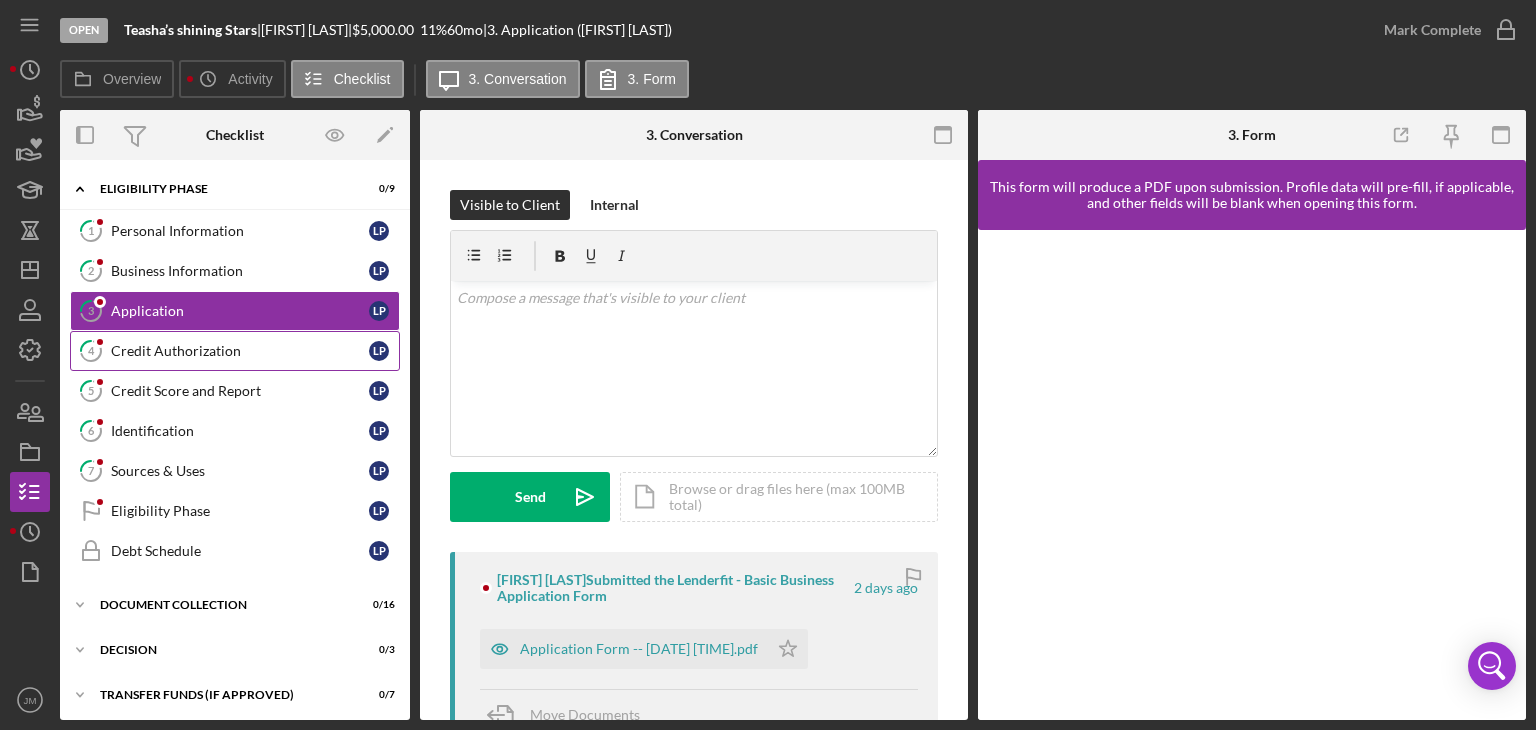 click on "Credit Authorization" at bounding box center [240, 351] 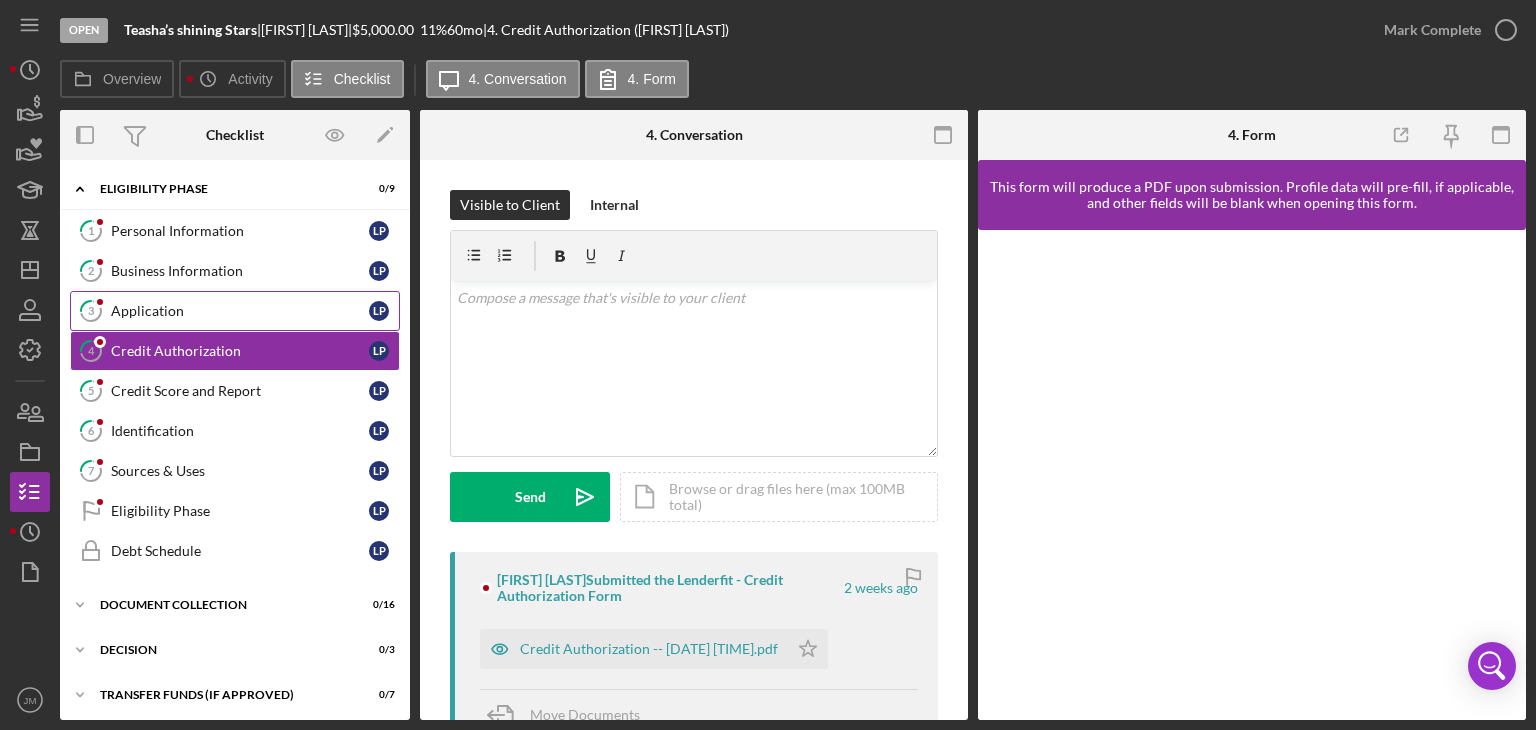 click on "Application" at bounding box center (240, 311) 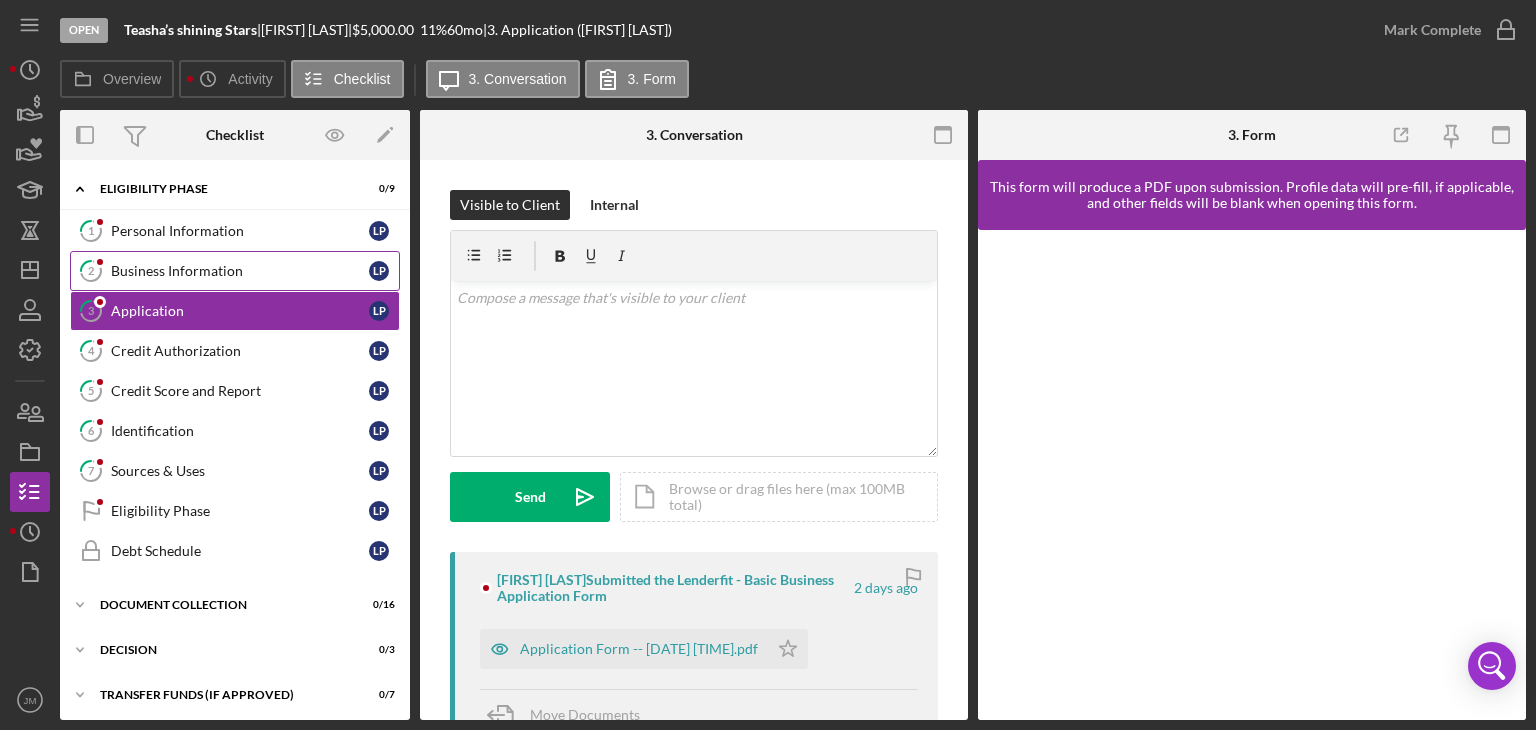 click on "Business Information" at bounding box center [240, 271] 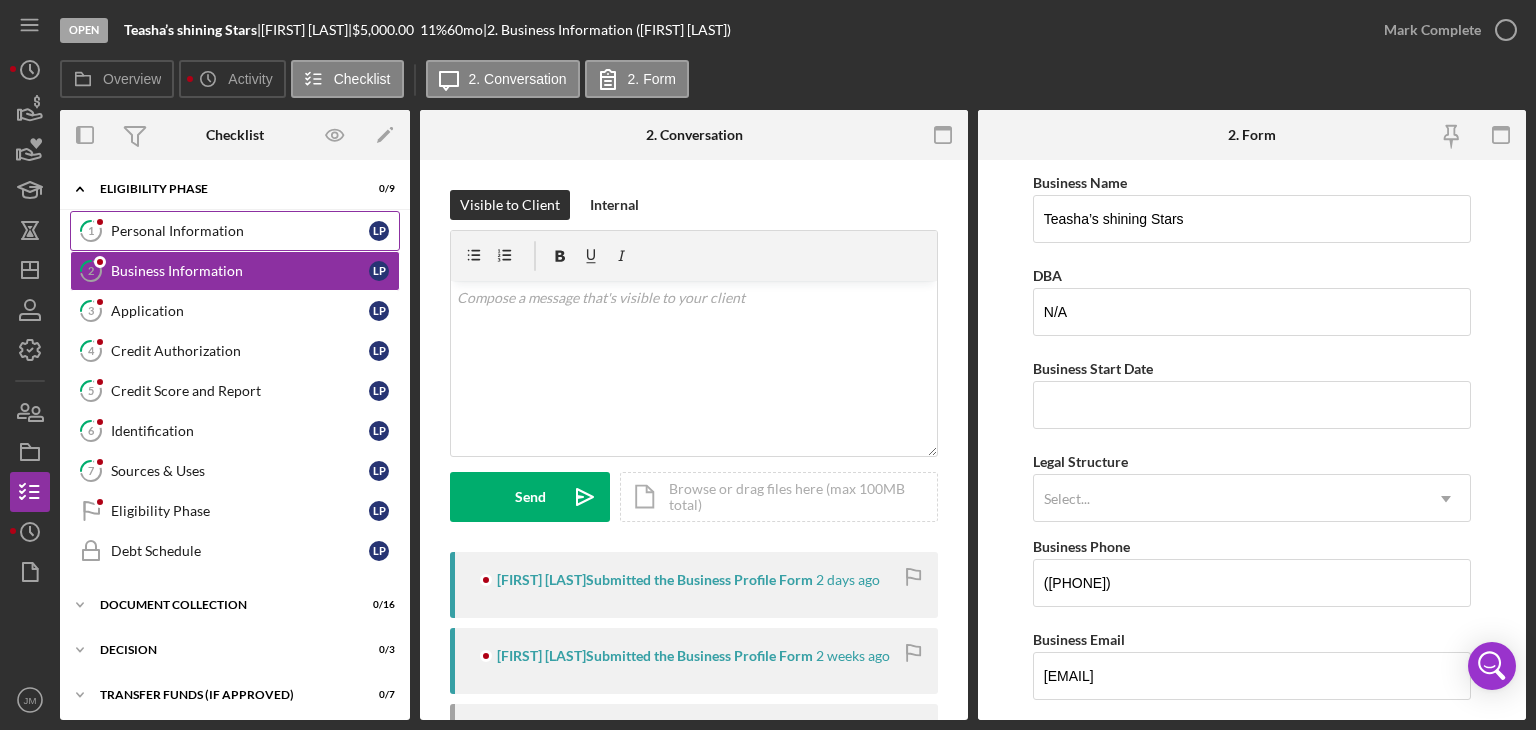 click on "Personal Information" at bounding box center (240, 231) 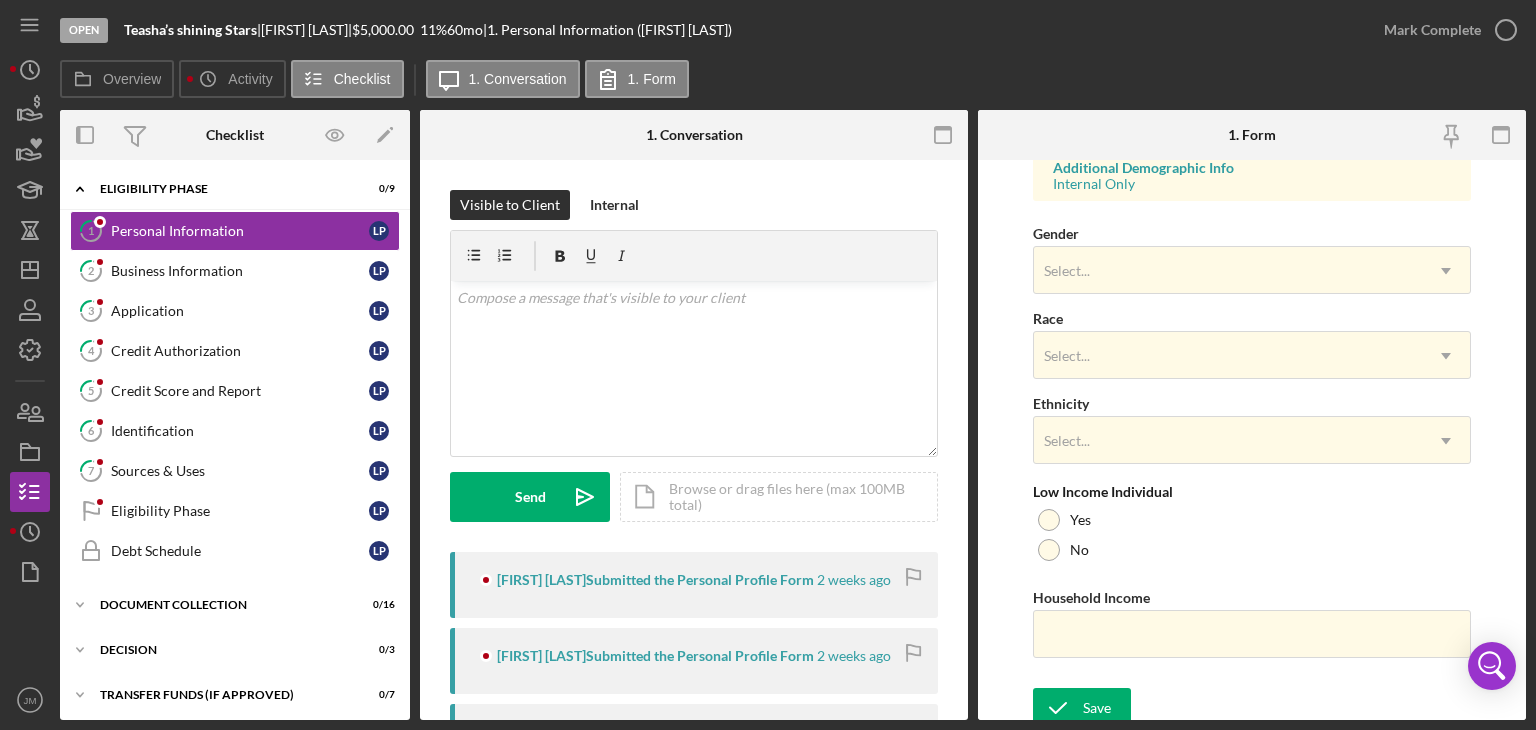 scroll, scrollTop: 772, scrollLeft: 0, axis: vertical 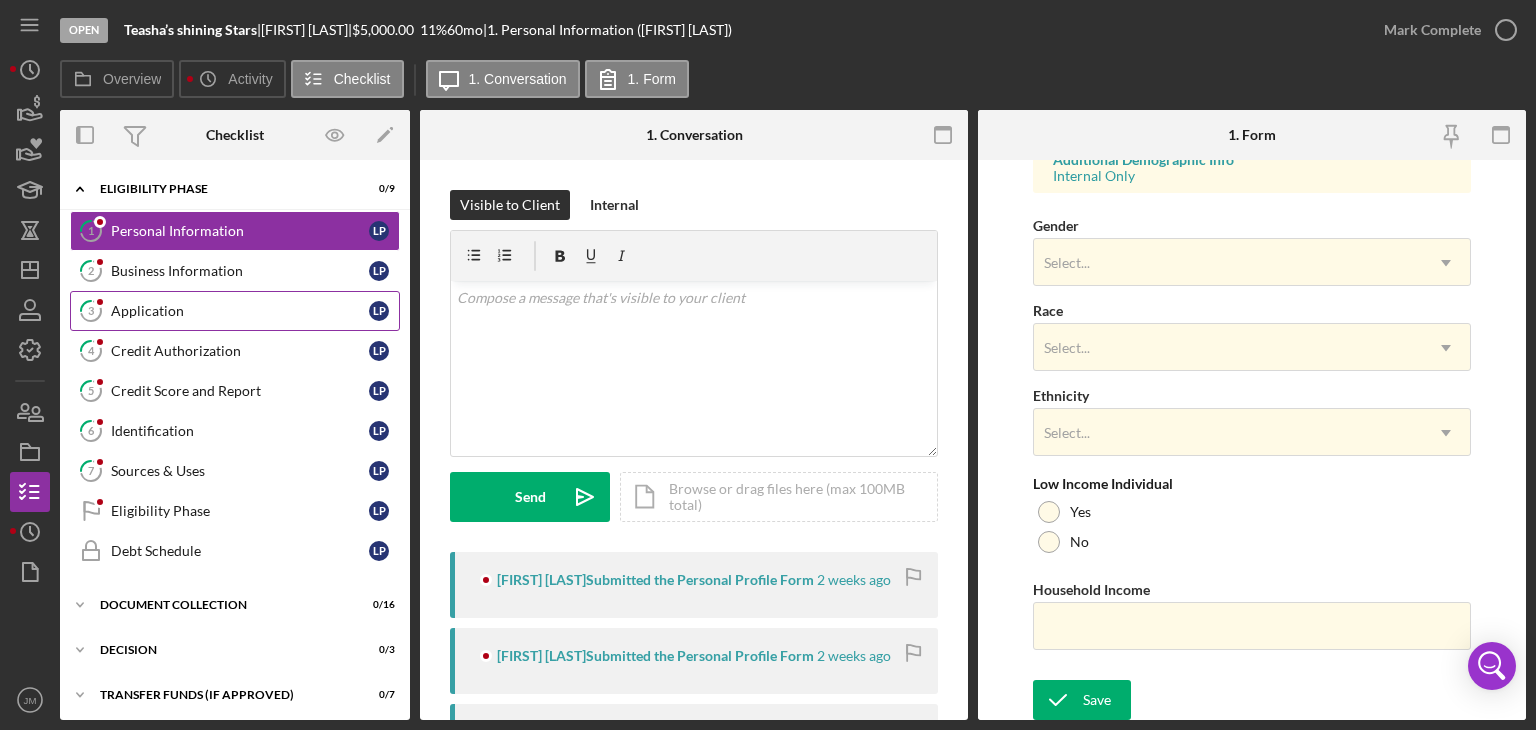 click on "Application" at bounding box center [240, 311] 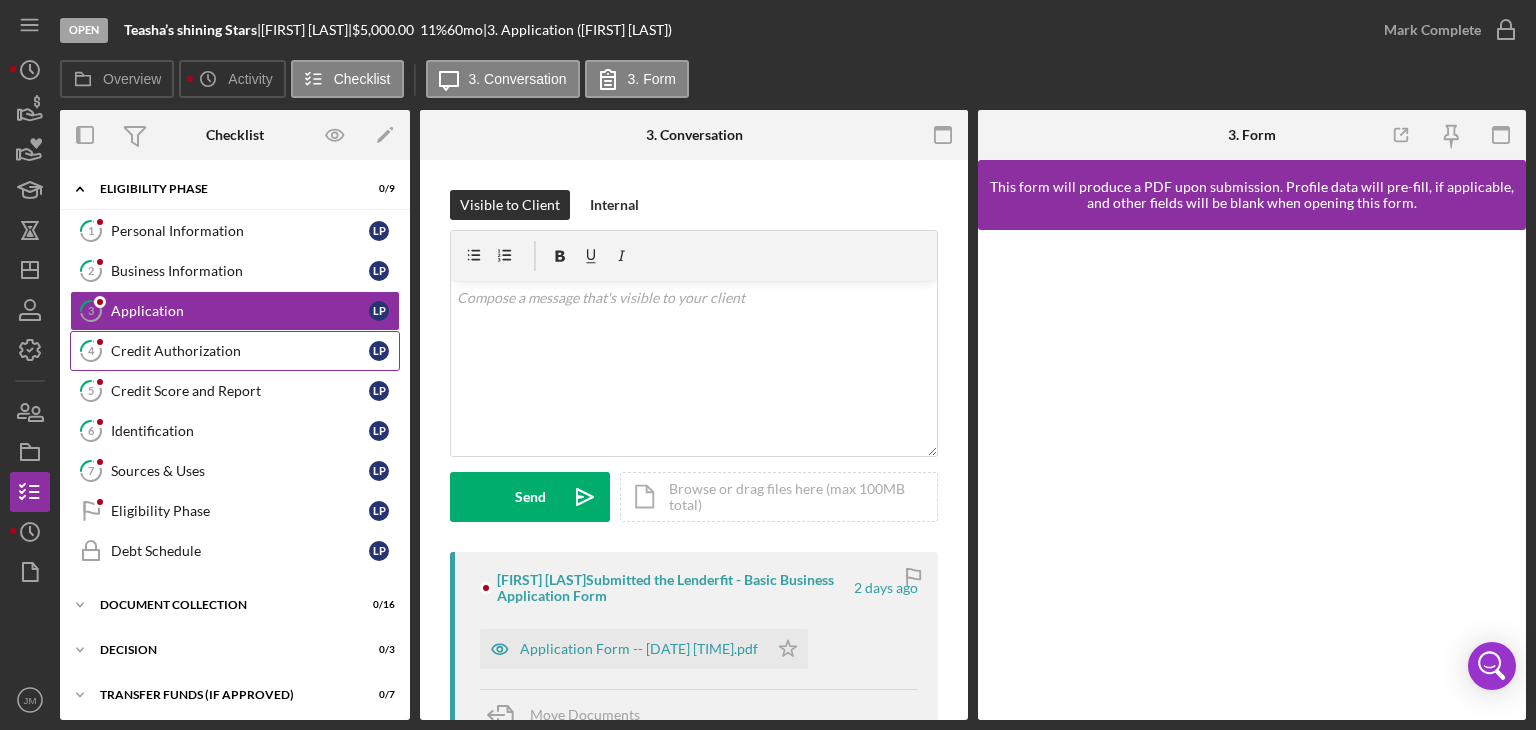 click on "Credit Authorization" at bounding box center (240, 351) 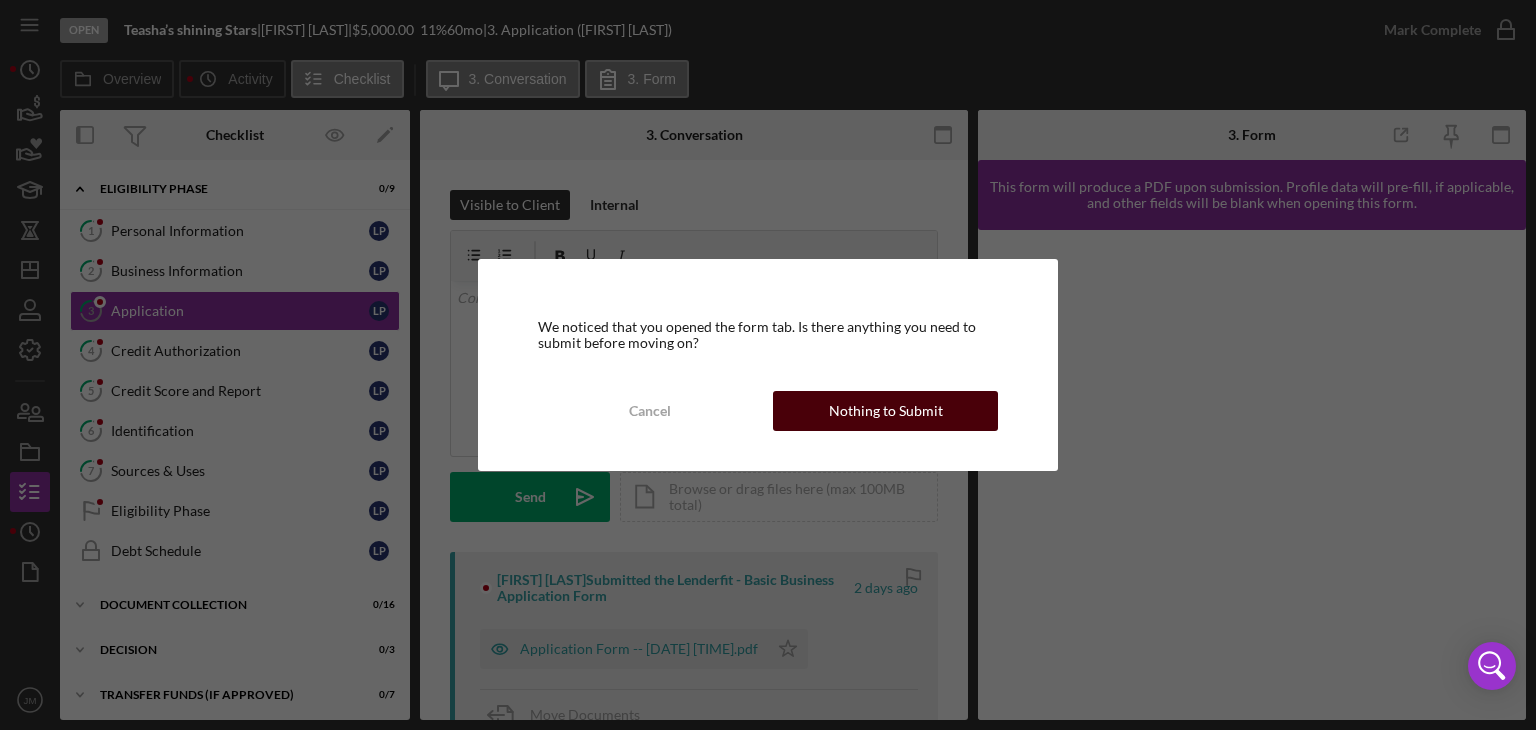 click on "Cancel Nothing to Submit" at bounding box center (768, 411) 